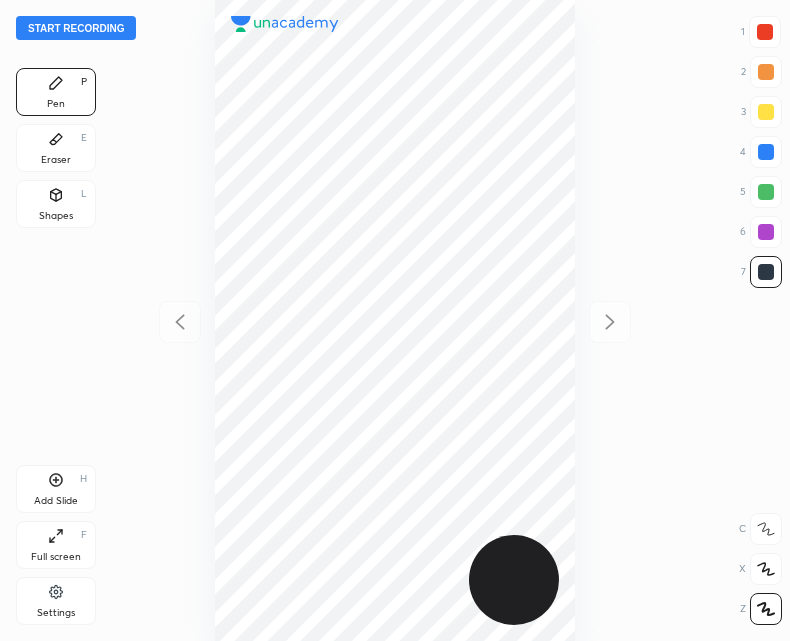 scroll, scrollTop: 0, scrollLeft: 0, axis: both 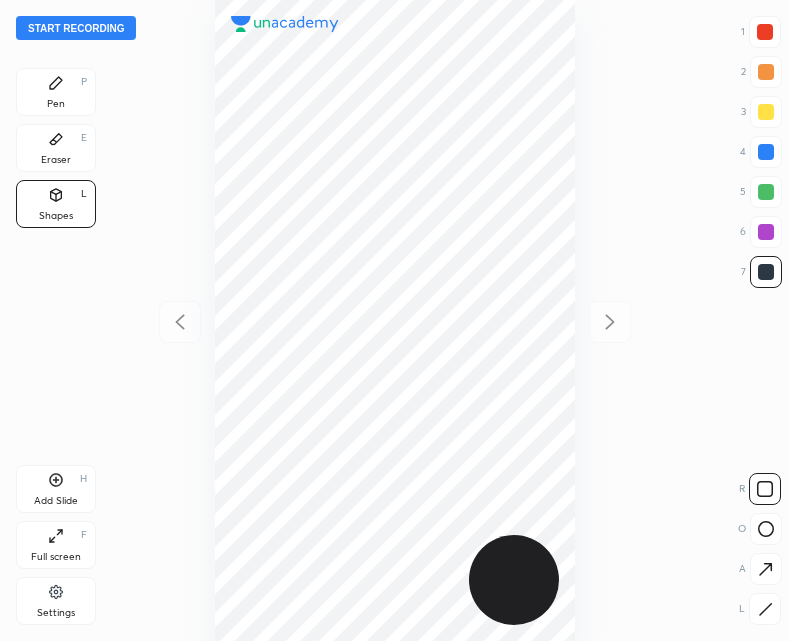click on "Start recording 1 2 3 4 5 6 7 R O A L C X Z   Erase all C X Z Pen P Eraser E Shapes L Add Slide H Full screen F Settings" at bounding box center [395, 320] 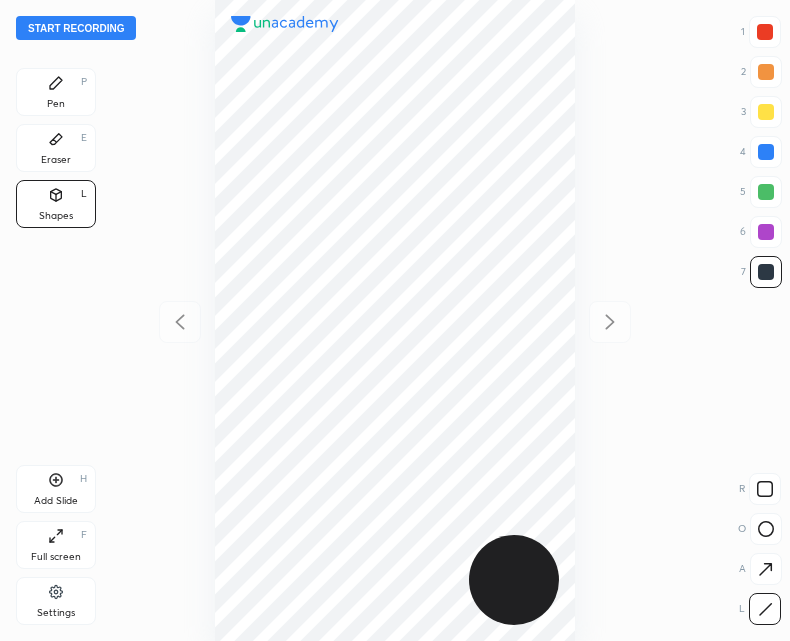 click on "Pen P" at bounding box center (56, 92) 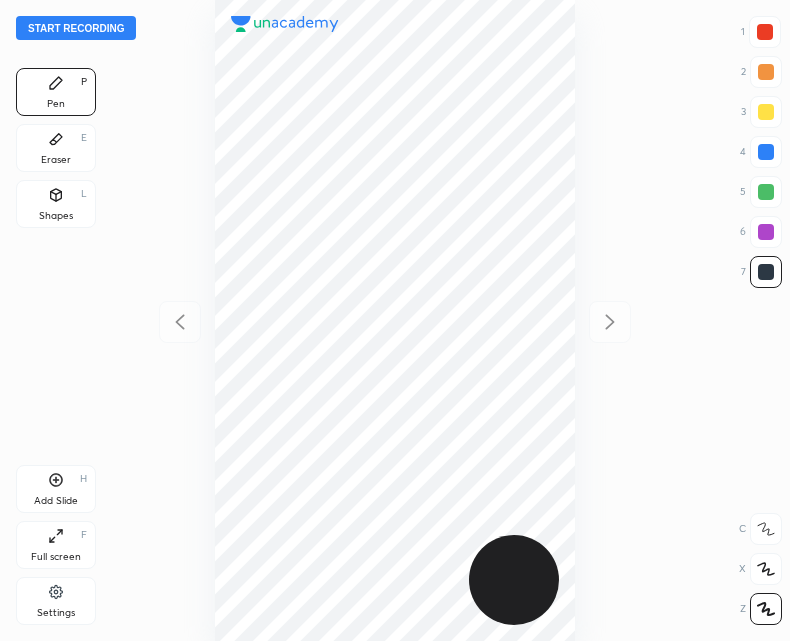 click on "Shapes L" at bounding box center [56, 204] 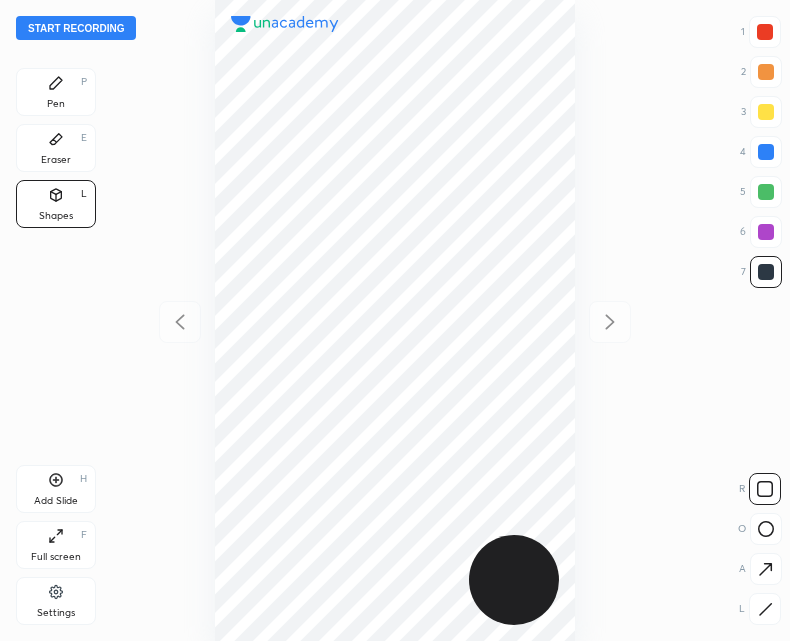 click 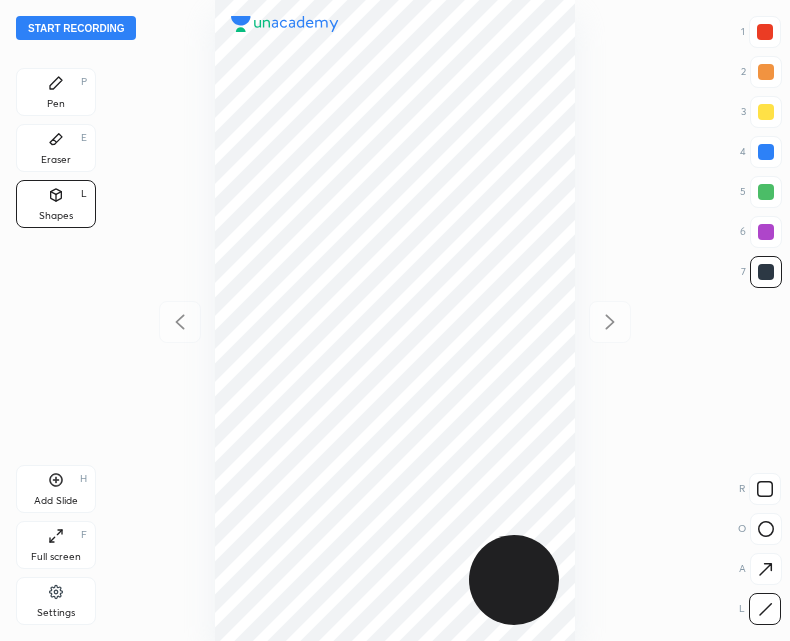click on "Pen P" at bounding box center (56, 92) 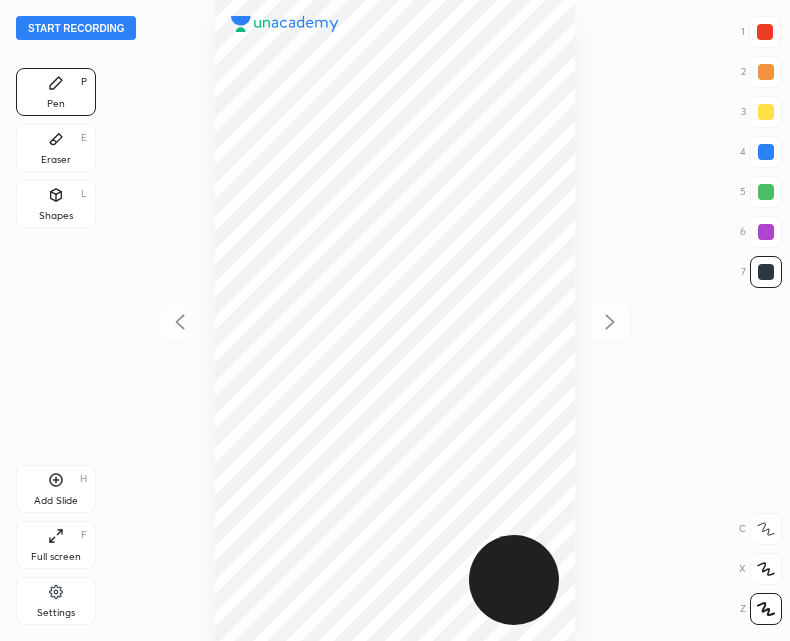 click 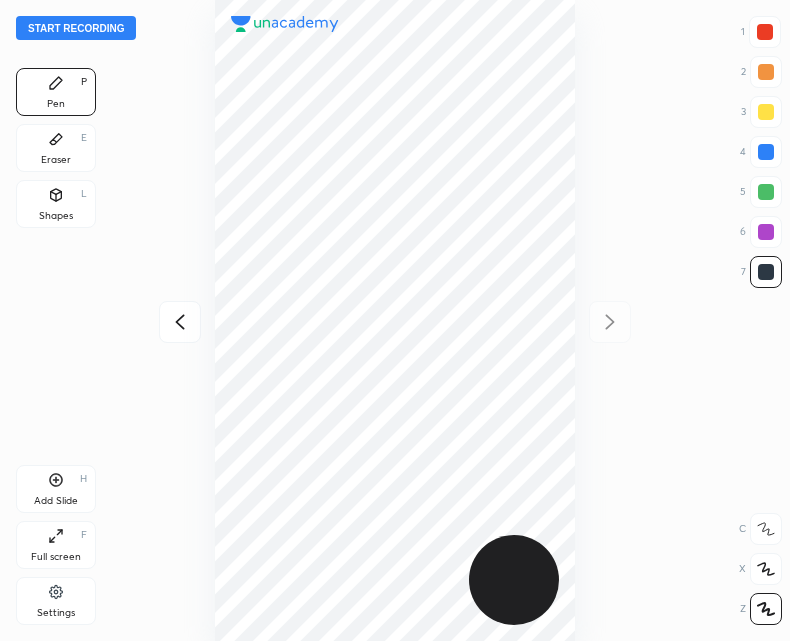click at bounding box center [180, 322] 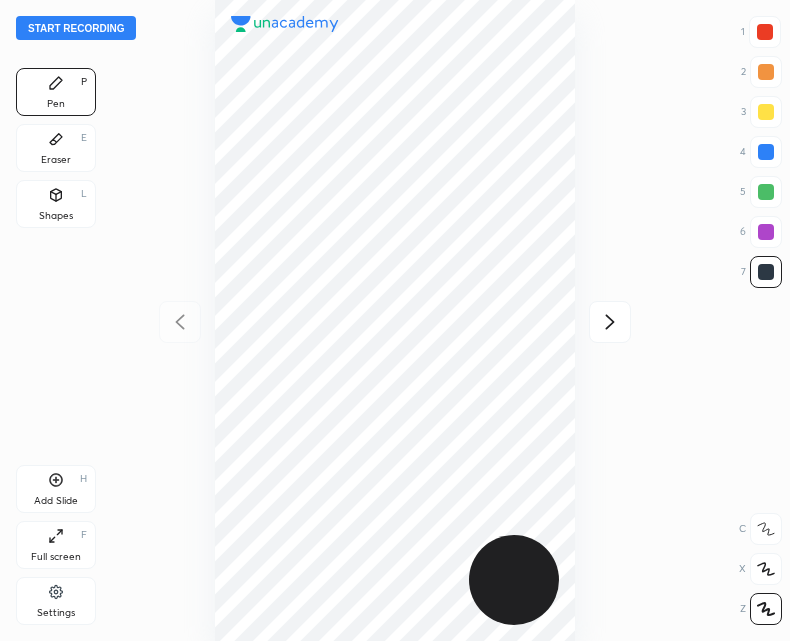 click 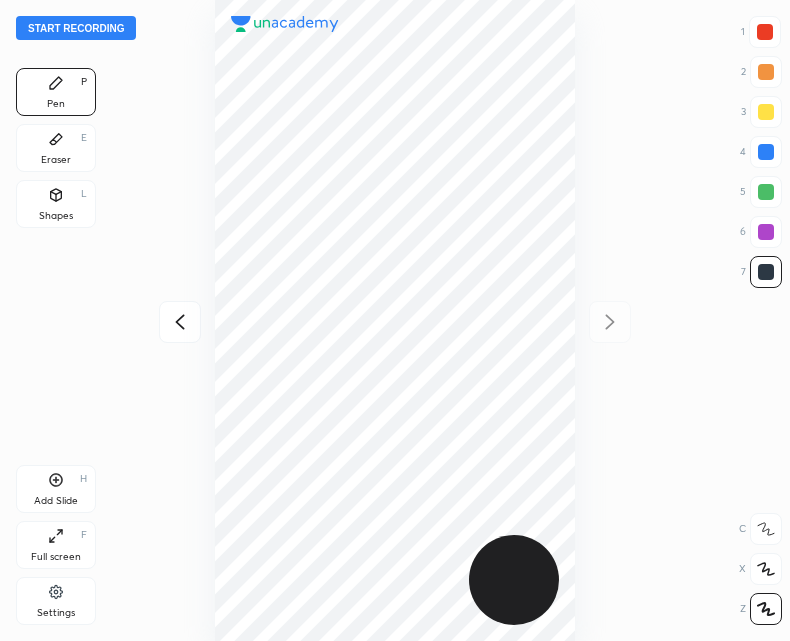 click 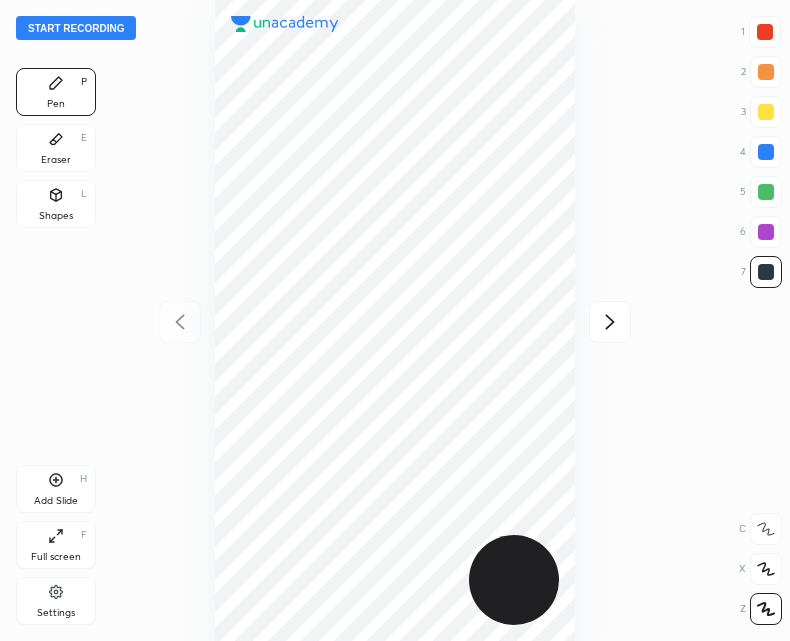 click 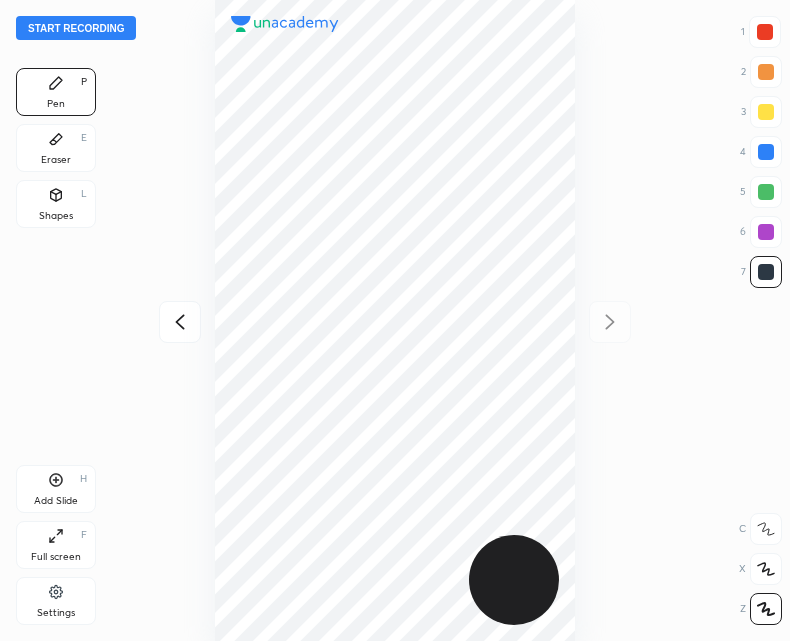 click 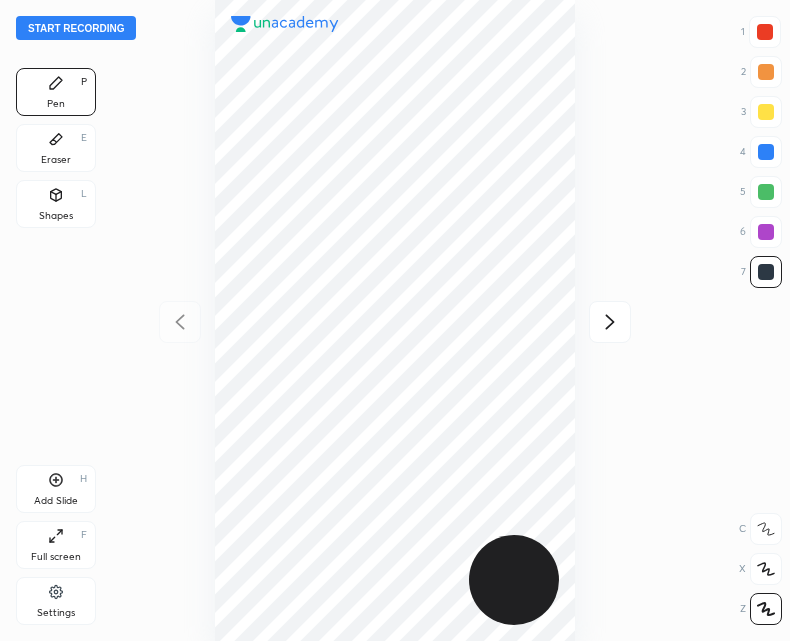 click 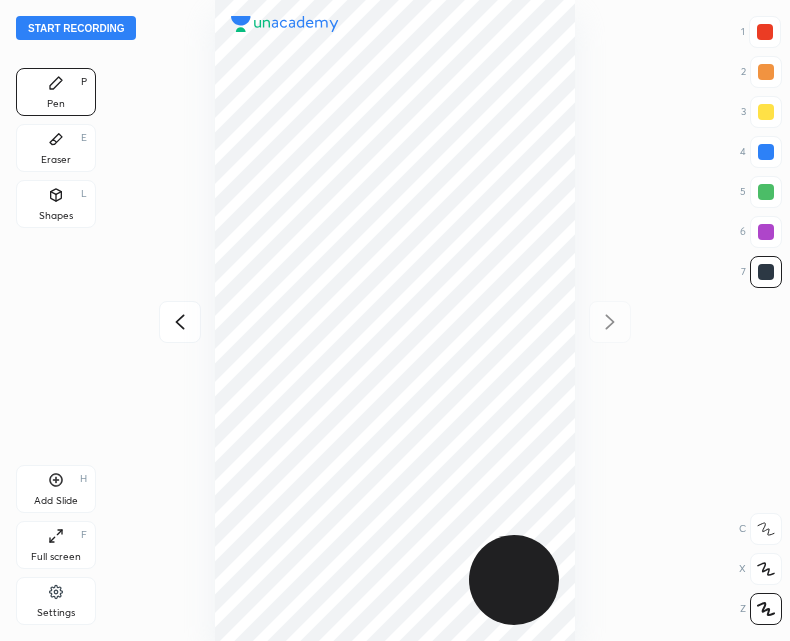 click 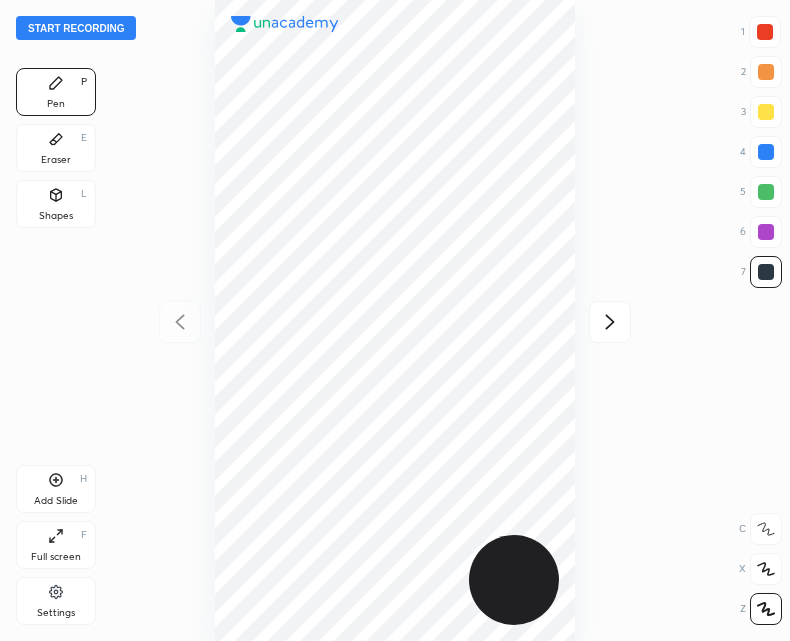 click 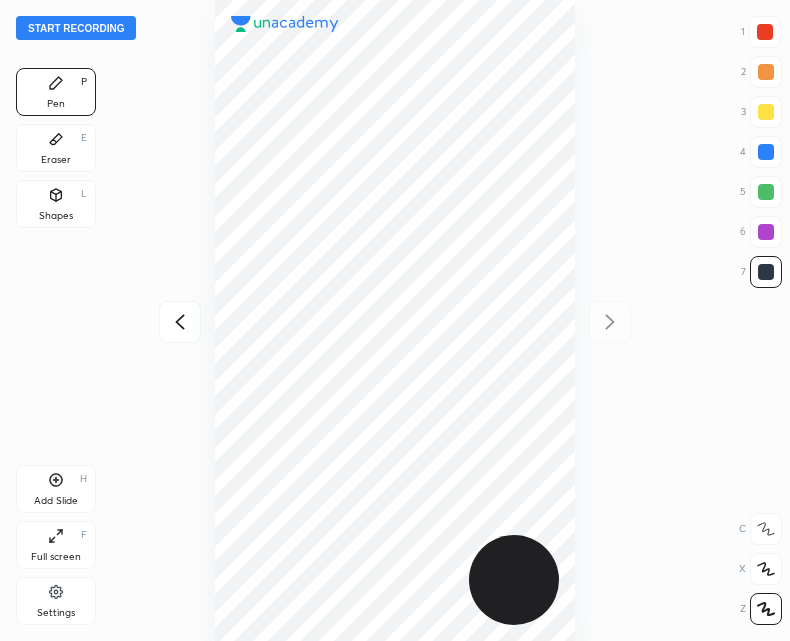 click 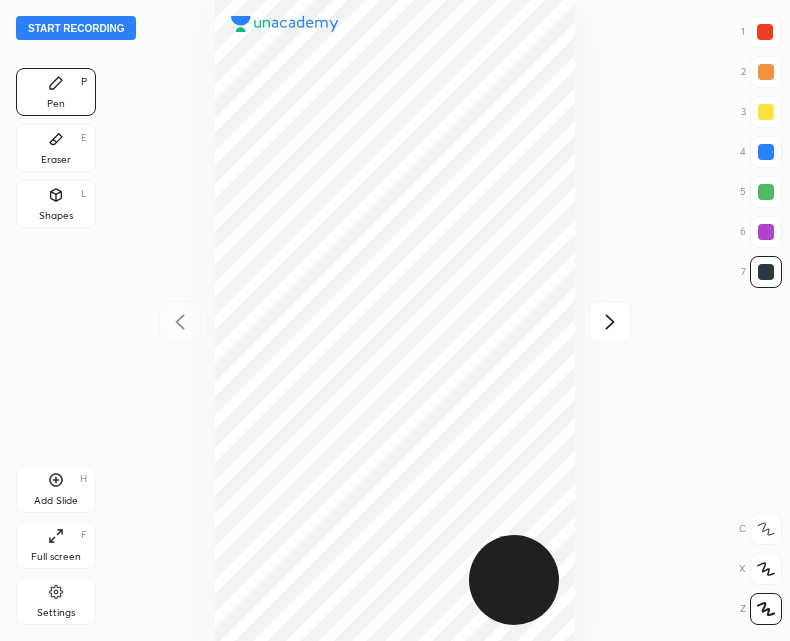 click 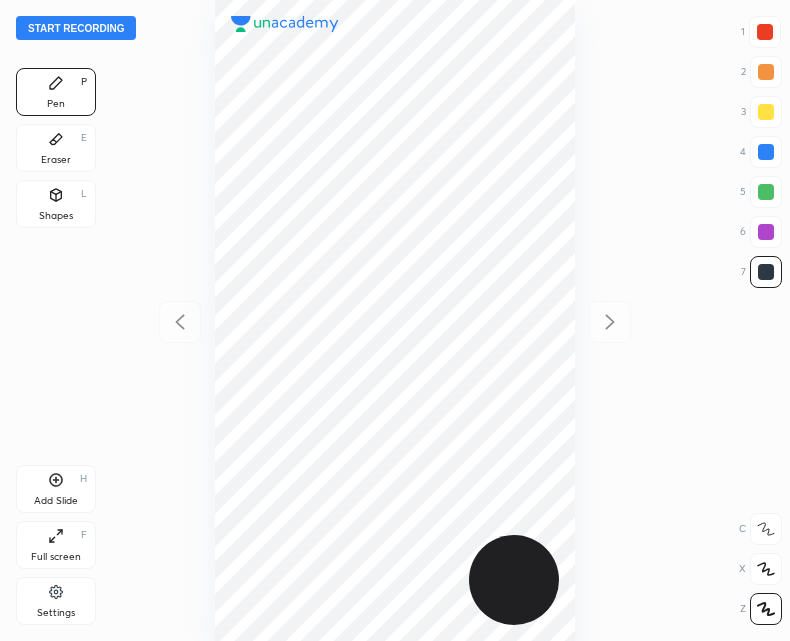 scroll, scrollTop: 0, scrollLeft: 0, axis: both 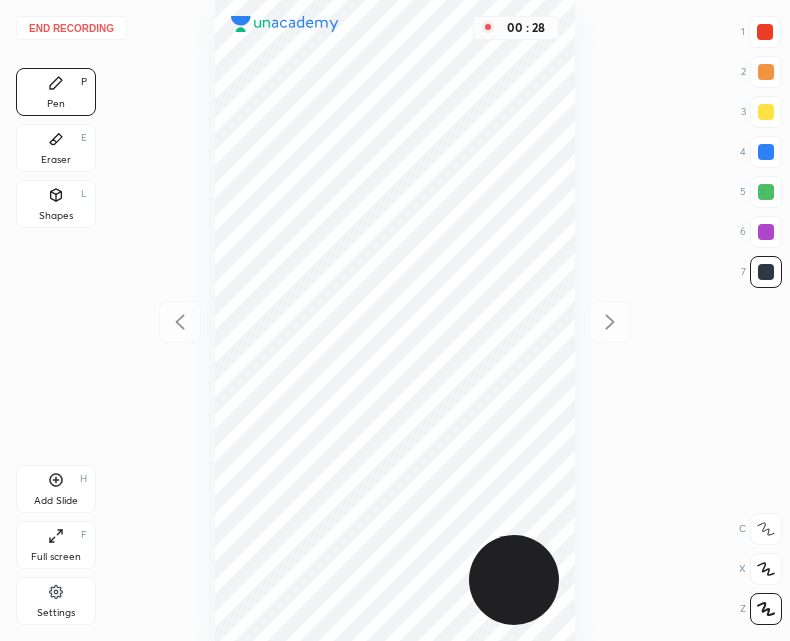 click on "Shapes L" at bounding box center [56, 204] 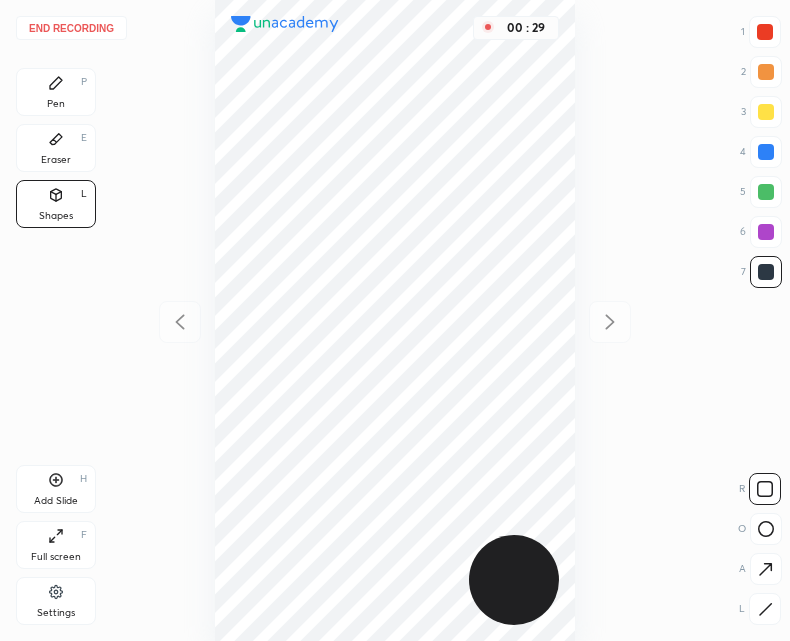 click on "R O A L" at bounding box center (760, 545) 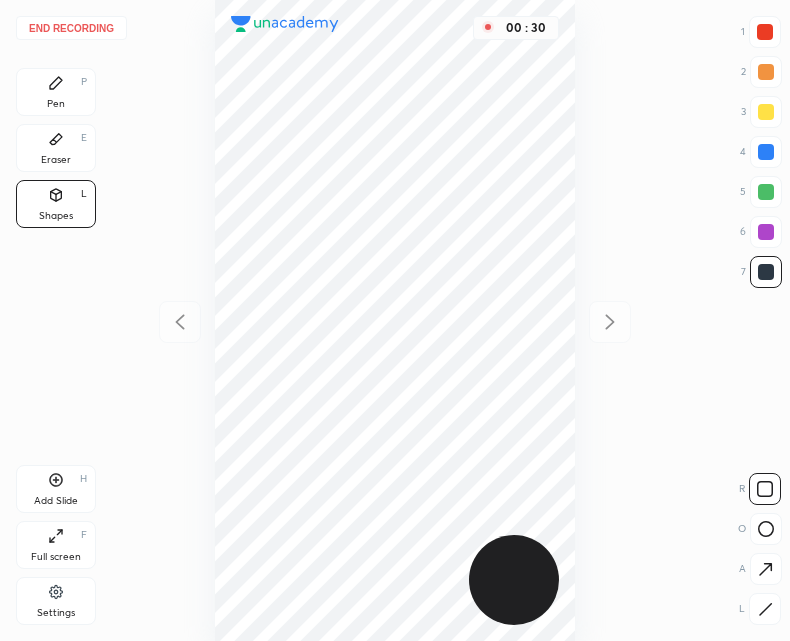 click 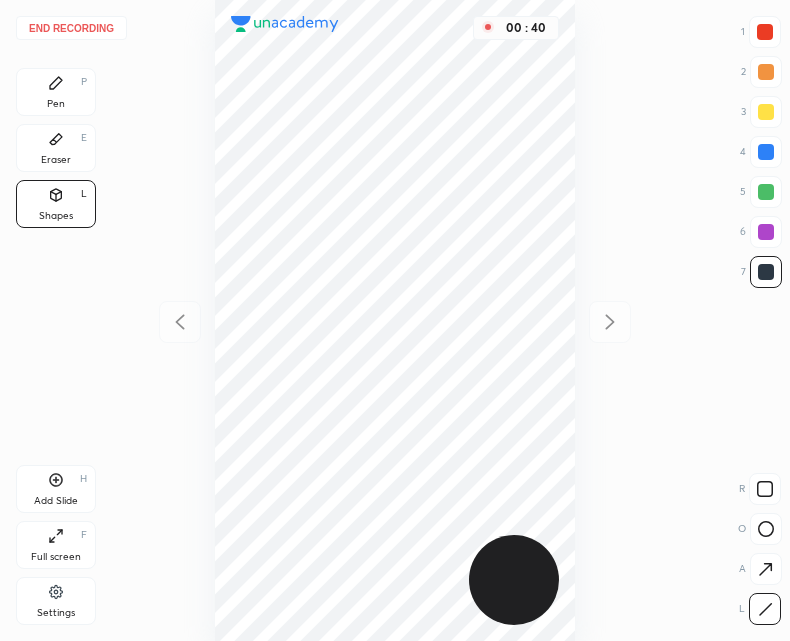 click on "Pen P" at bounding box center (56, 92) 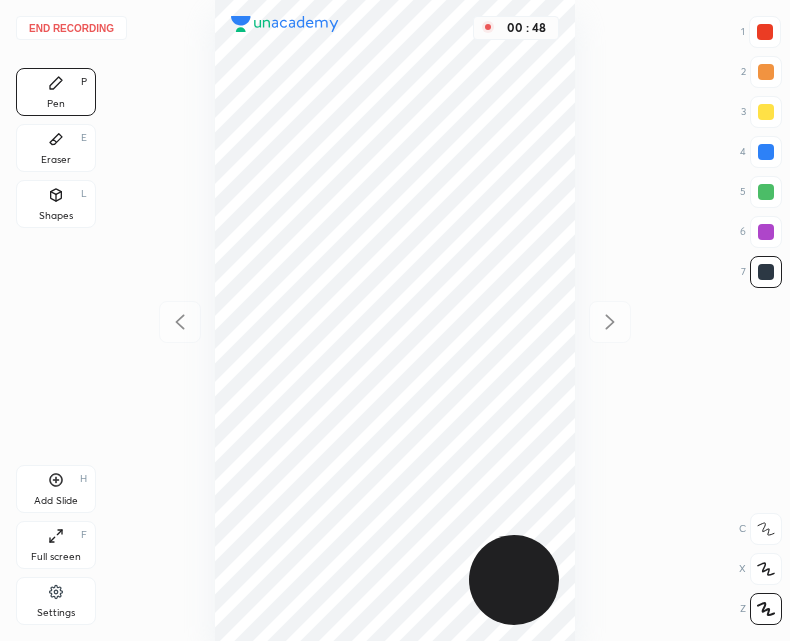 click on "L" at bounding box center (84, 194) 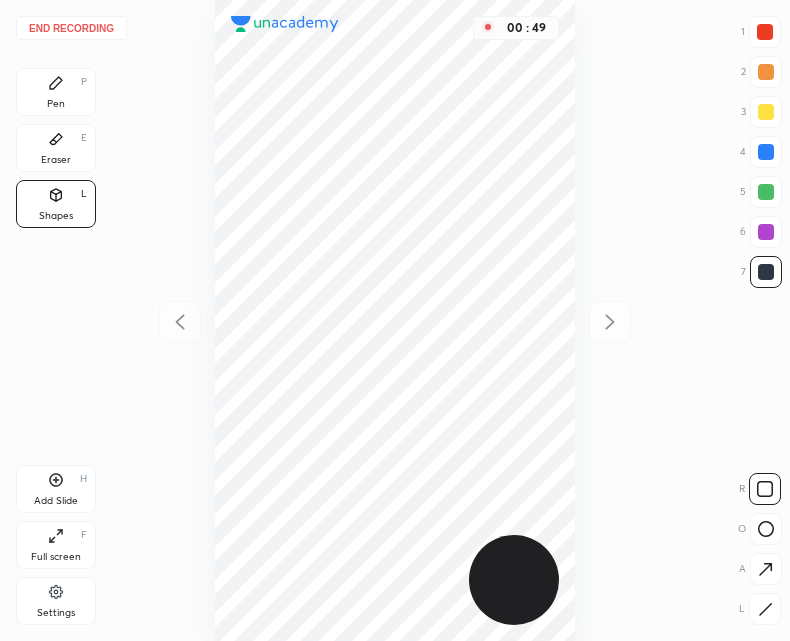 click at bounding box center (765, 609) 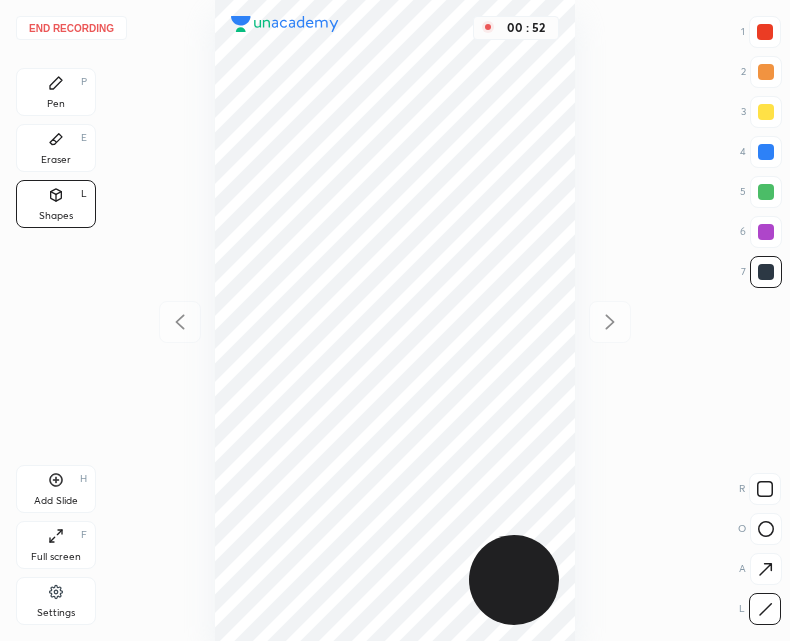 click on "Pen P" at bounding box center (56, 92) 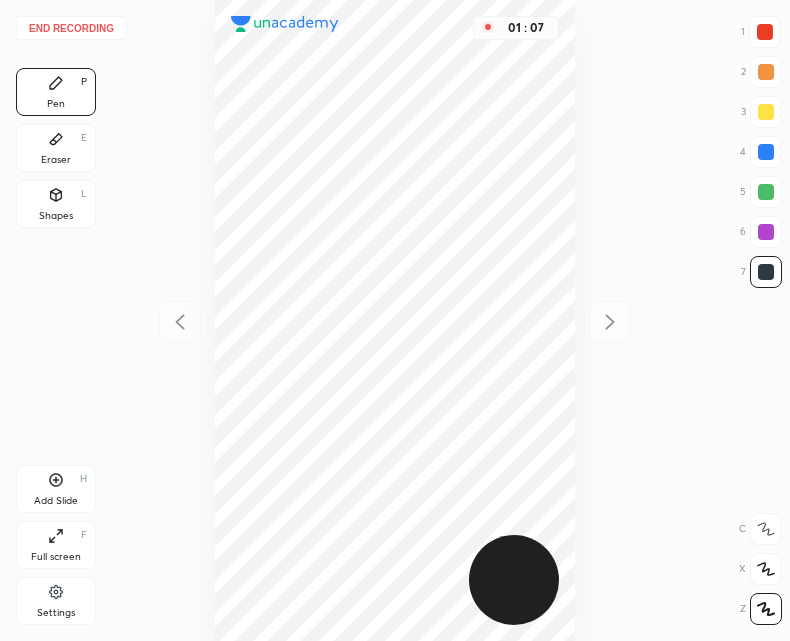 click on "Add Slide" at bounding box center [56, 501] 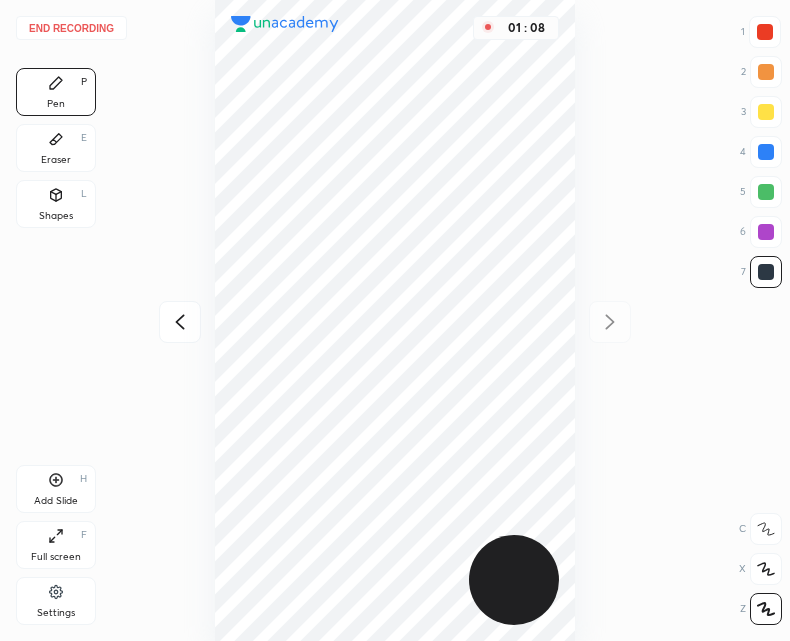 click 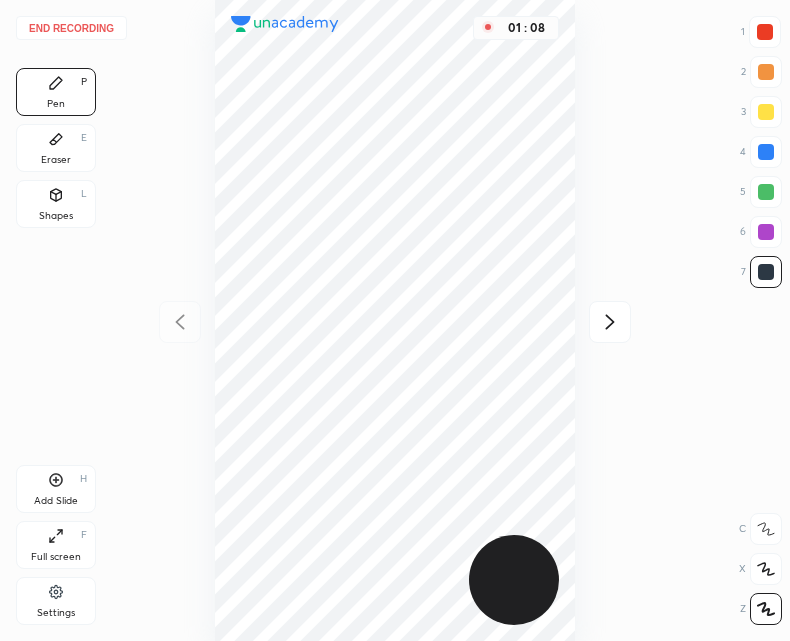 click on "Shapes L" at bounding box center [56, 204] 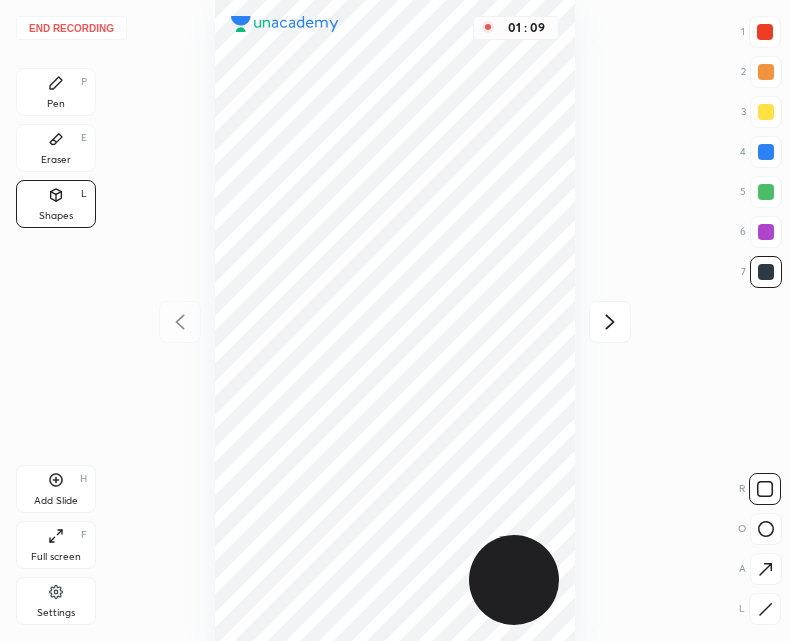click 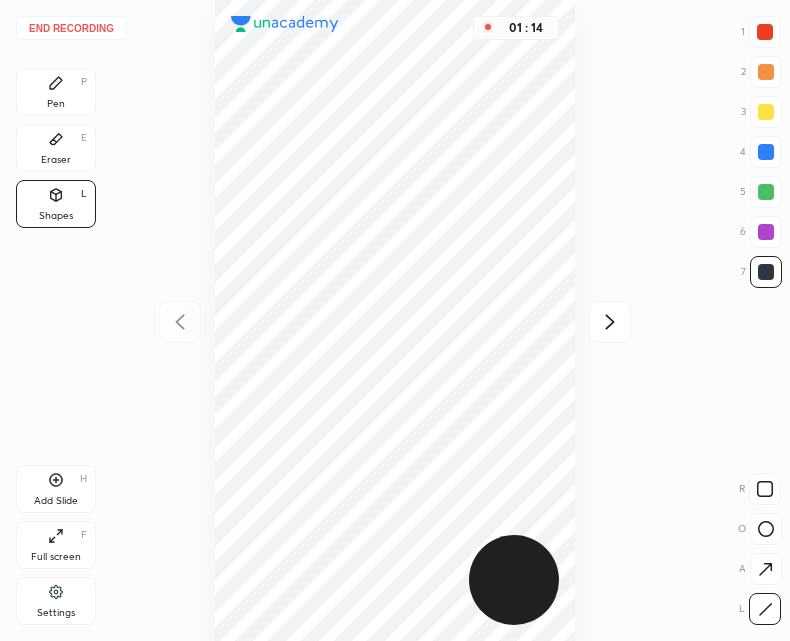click on "Pen P" at bounding box center [56, 92] 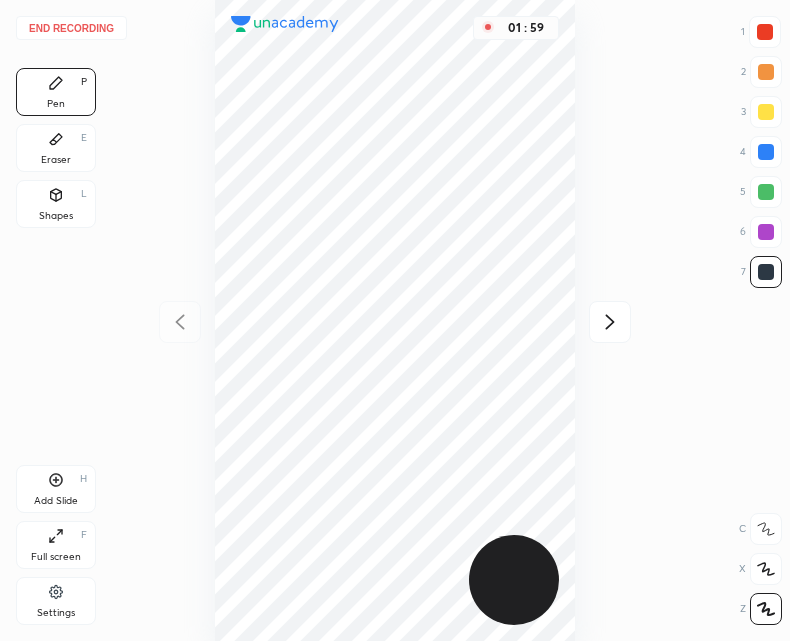 click on "Add Slide H" at bounding box center (56, 489) 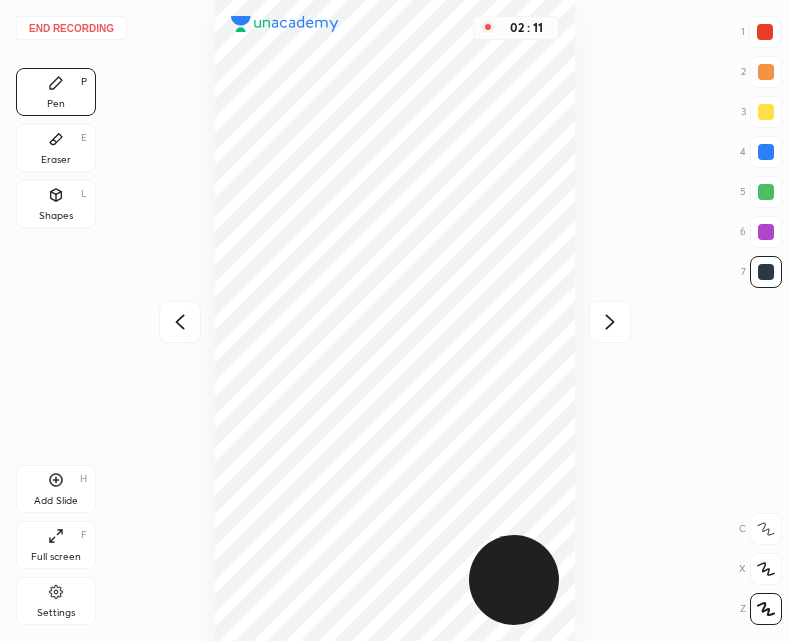 click at bounding box center (180, 322) 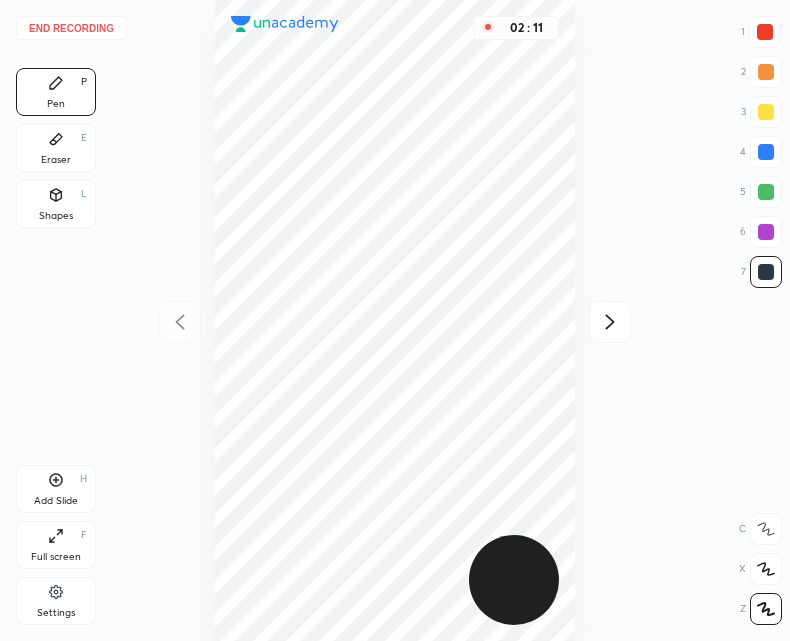 click on "Shapes L" at bounding box center (56, 204) 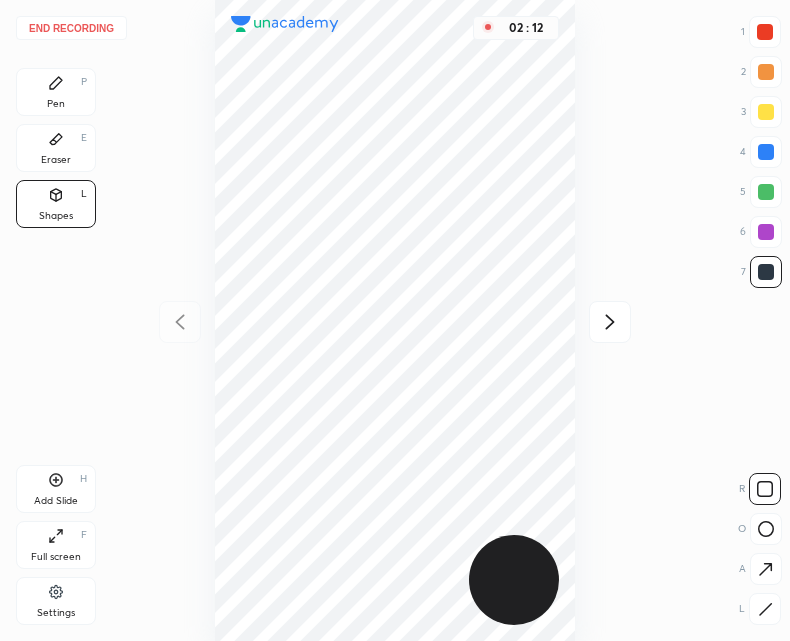 click at bounding box center [765, 609] 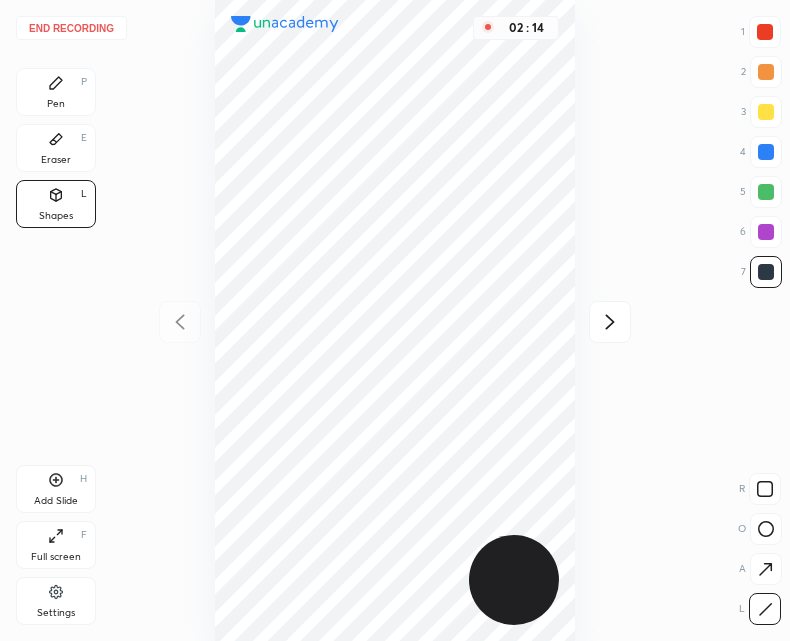 click at bounding box center [765, 32] 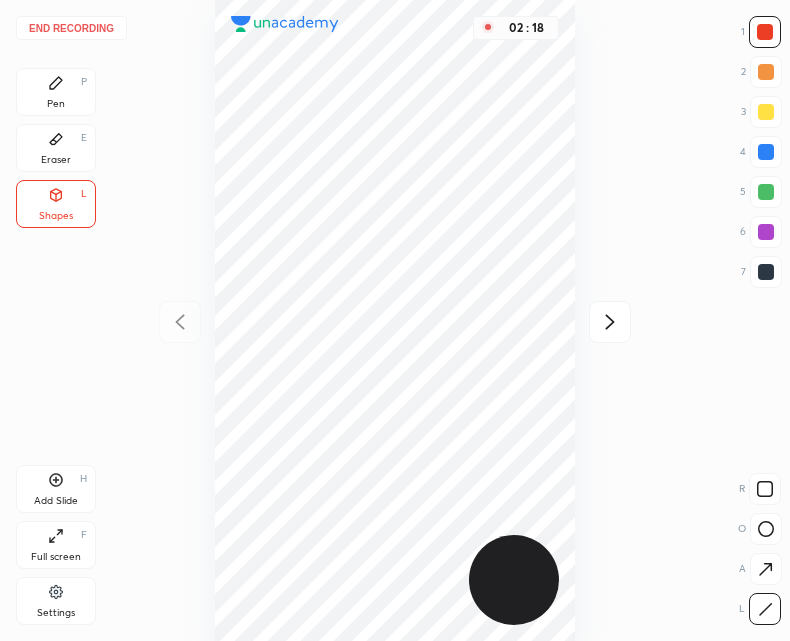 click on "Pen" at bounding box center (56, 104) 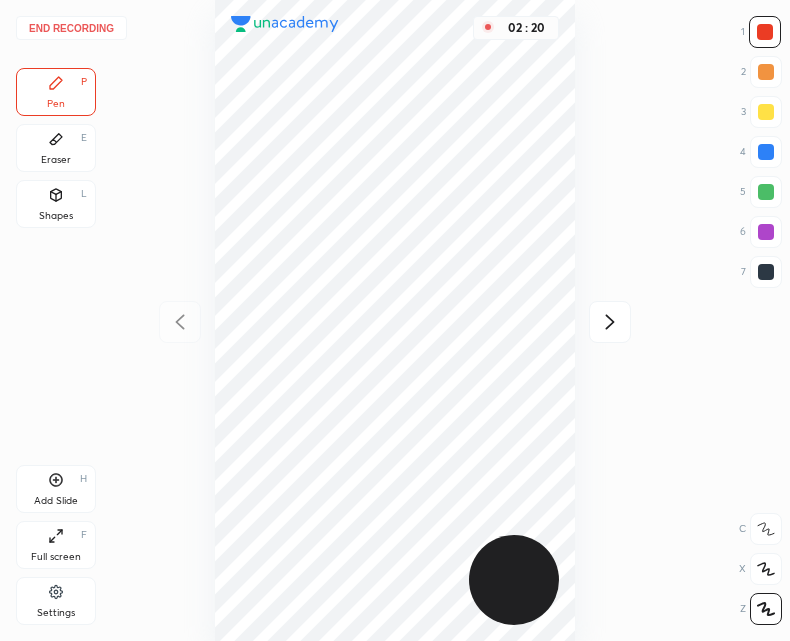 click on "Shapes L" at bounding box center [56, 204] 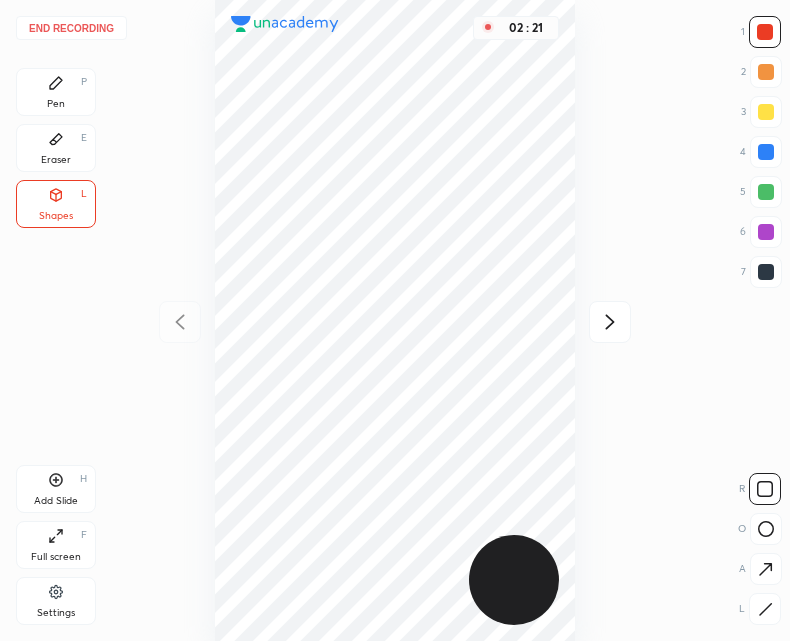 click at bounding box center [765, 609] 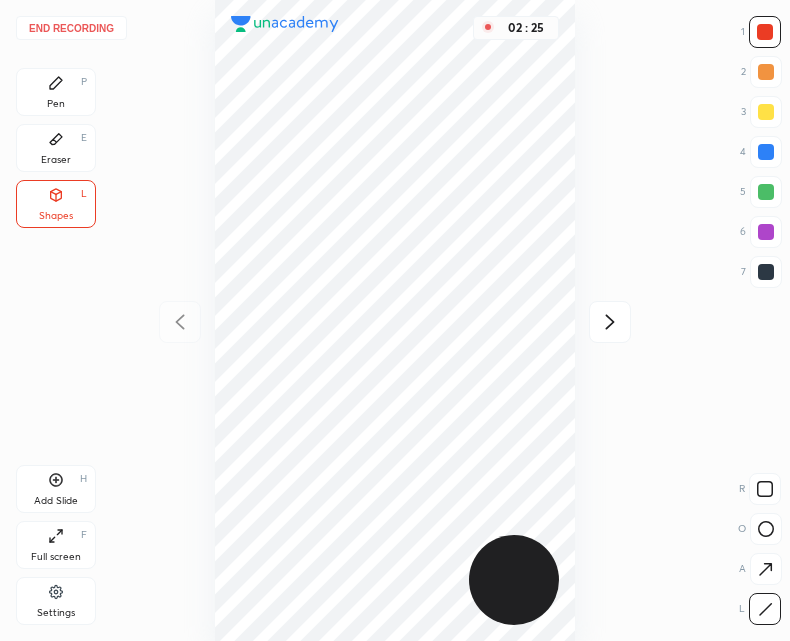 click on "Pen P" at bounding box center [56, 92] 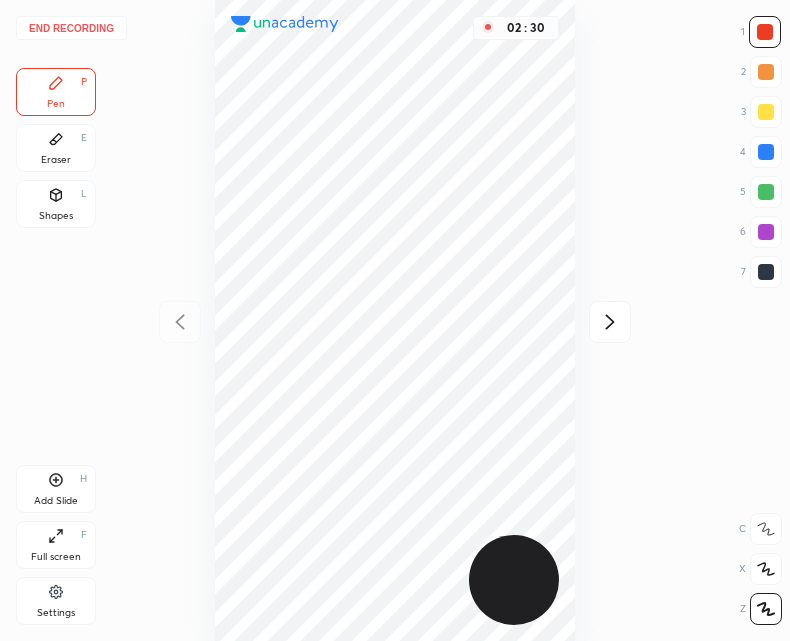 click at bounding box center [766, 272] 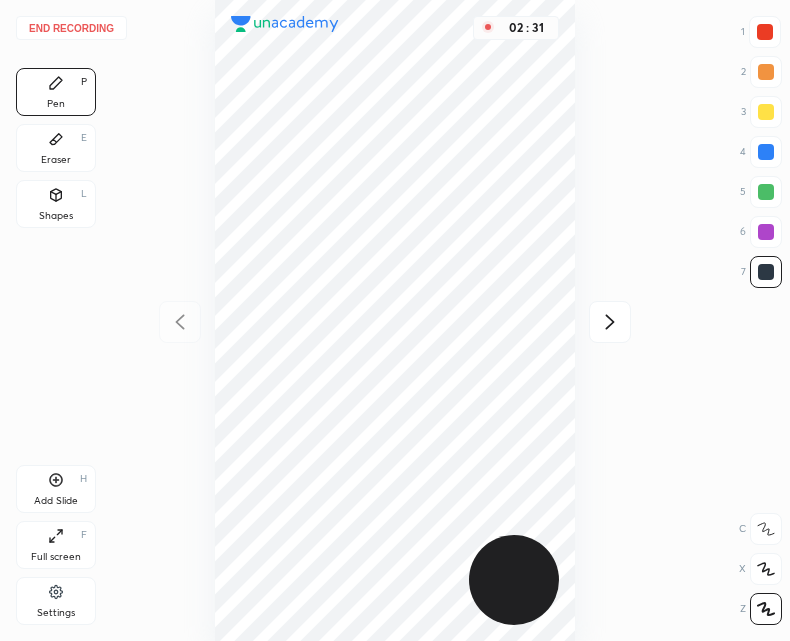 click on "Add Slide H" at bounding box center (56, 489) 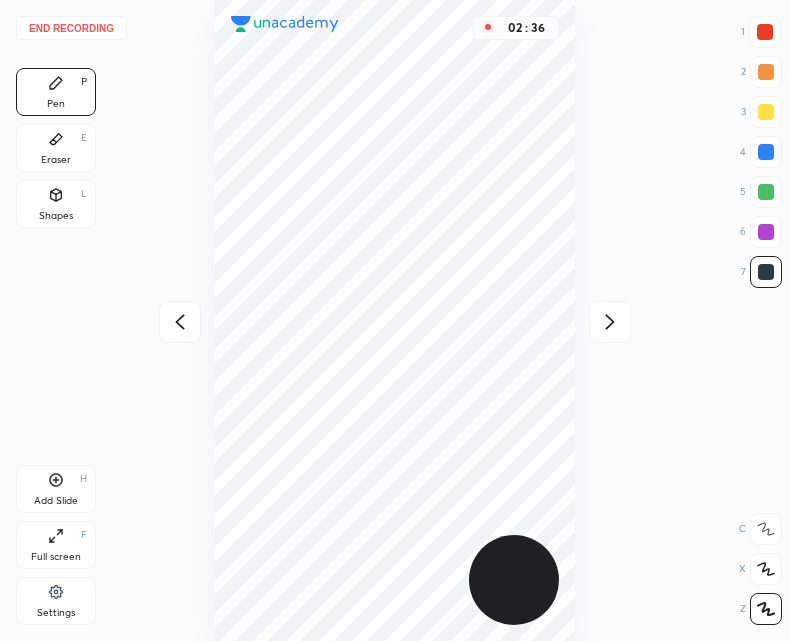 click 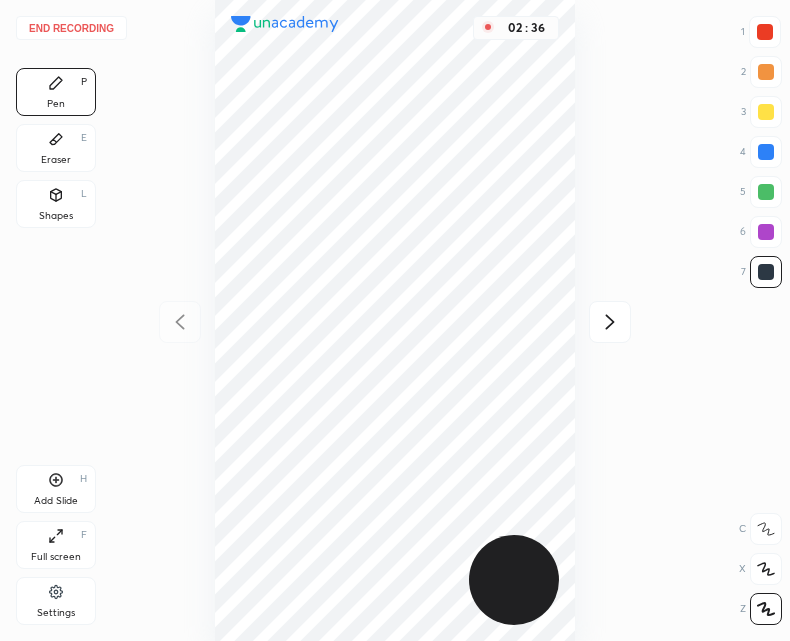 click on "End recording 1 2 3 4 5 6 7 R O A L C X Z Erase all C X Z Pen P Eraser E Shapes L Add Slide H Full screen F Settings 02 : [TIME]" at bounding box center [395, 320] 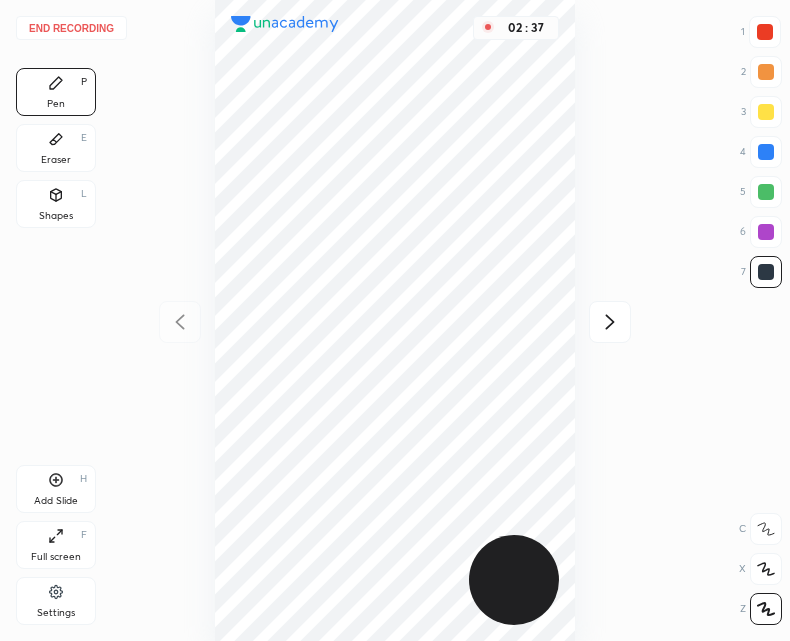 click 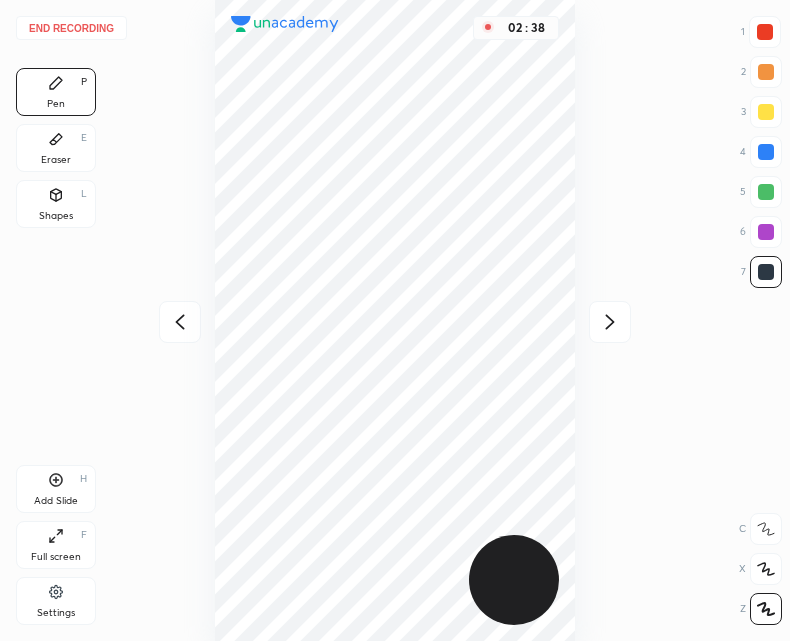 click at bounding box center [610, 322] 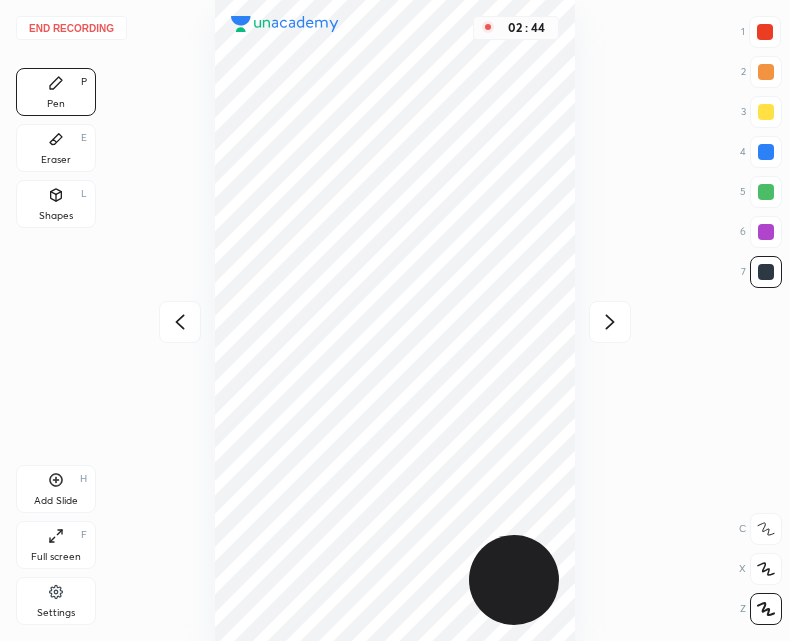 click 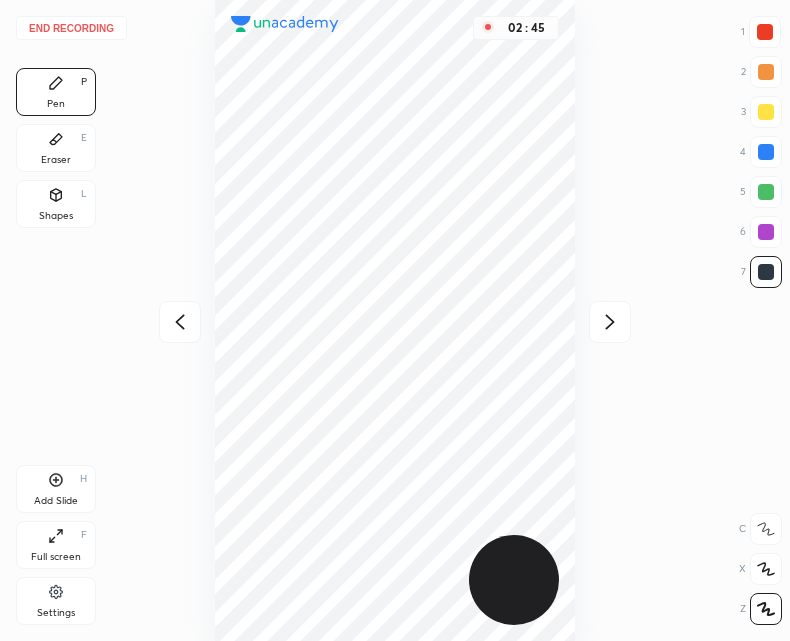 click at bounding box center [180, 322] 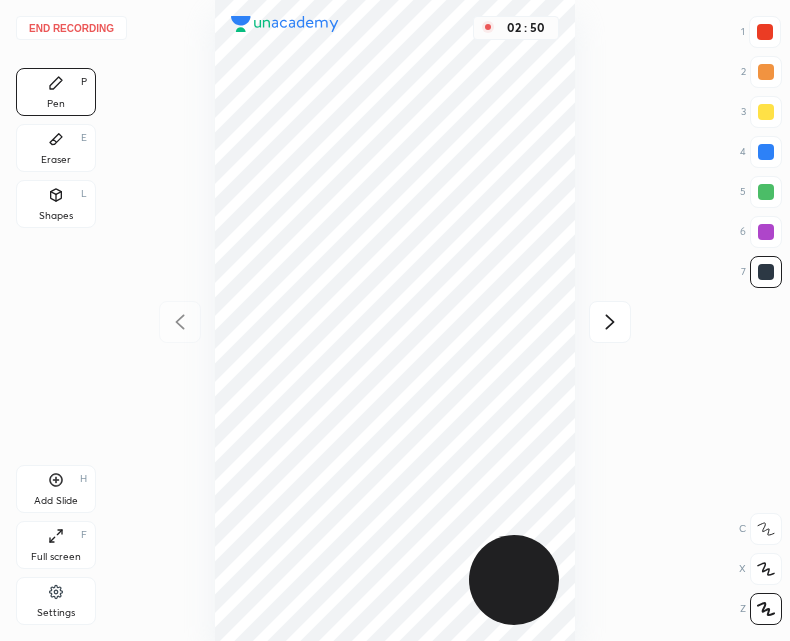 click 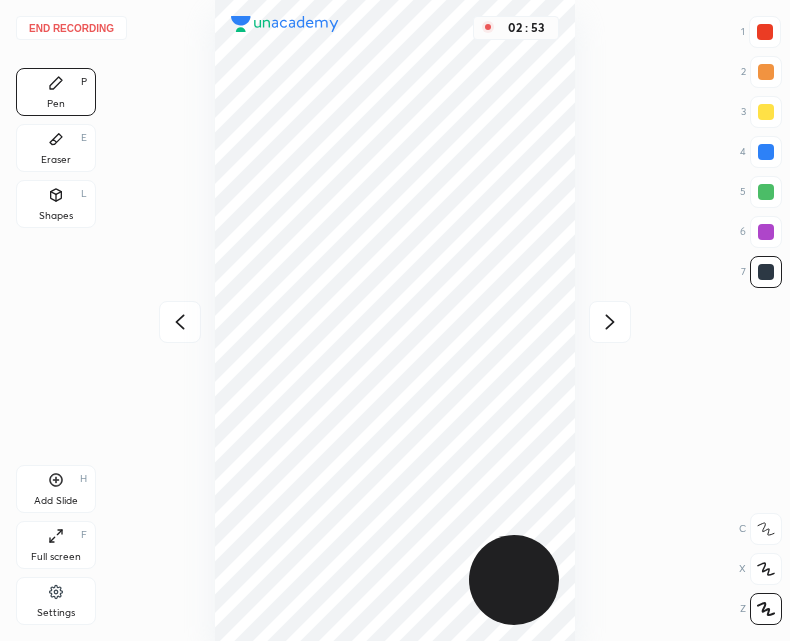 click 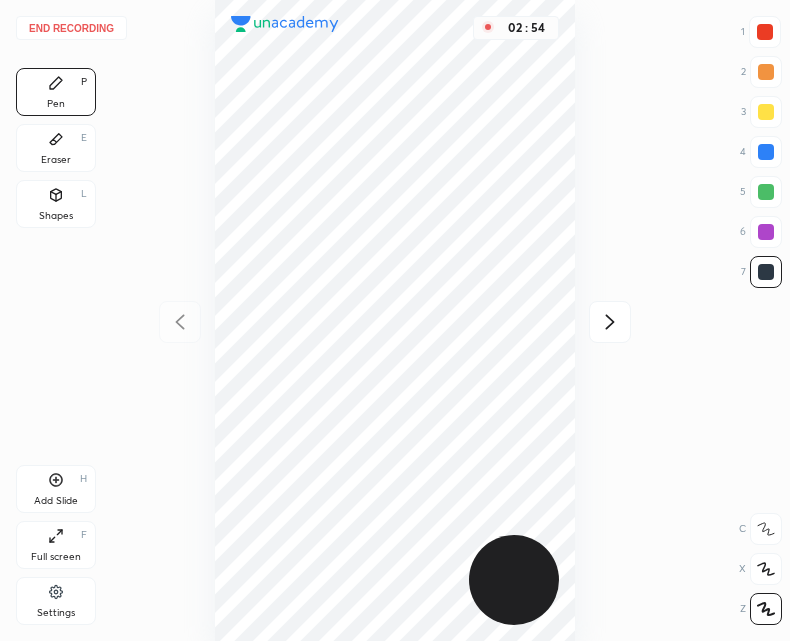 click at bounding box center [610, 322] 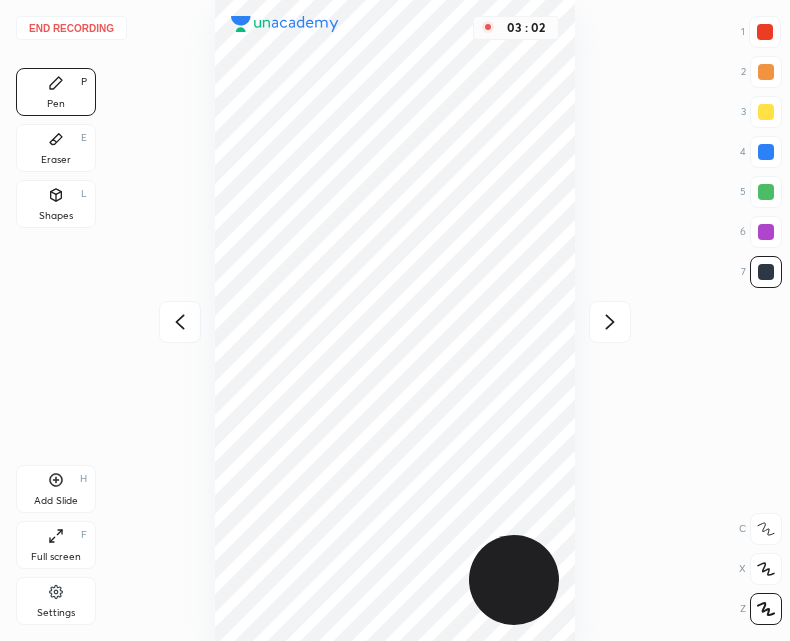 click at bounding box center [180, 322] 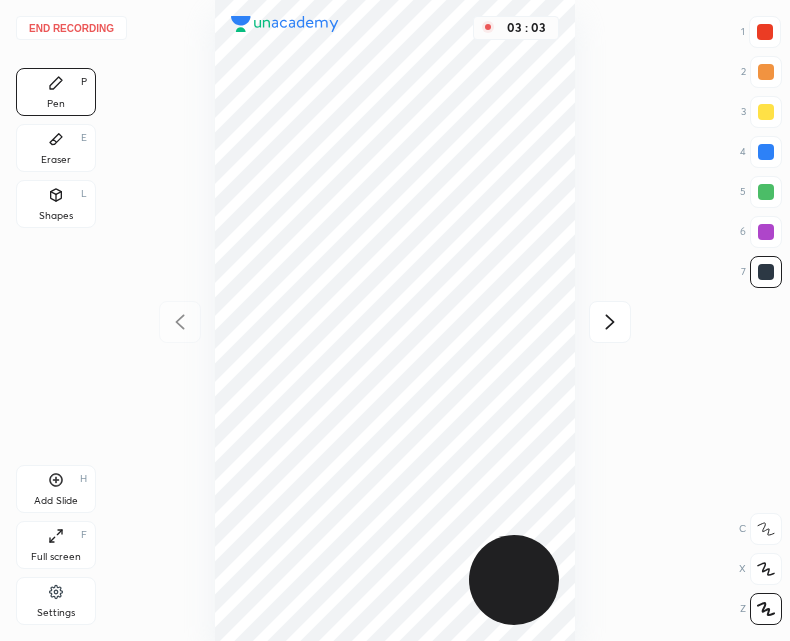 click 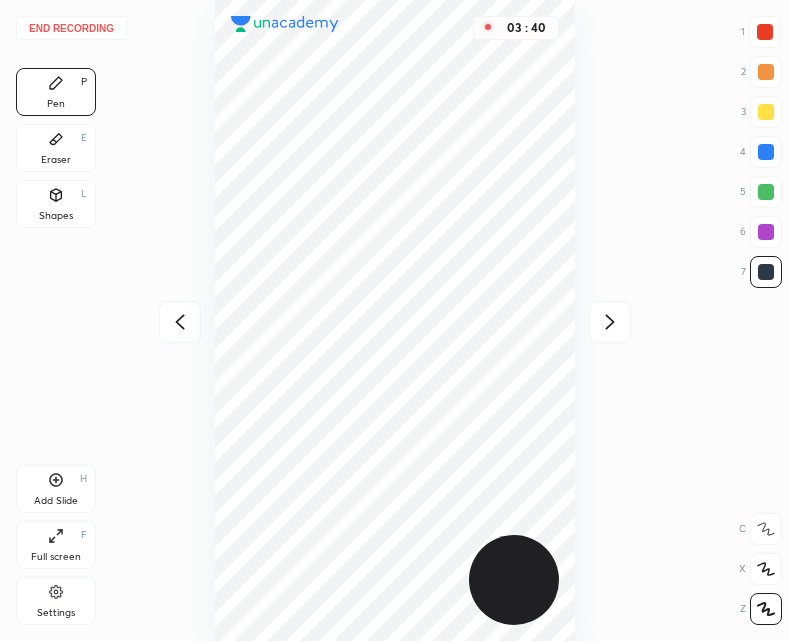 click 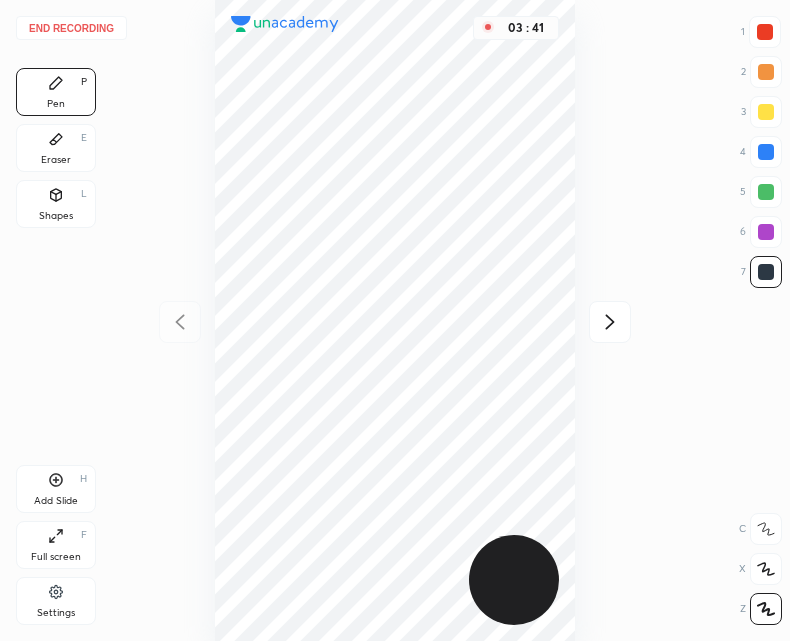 click 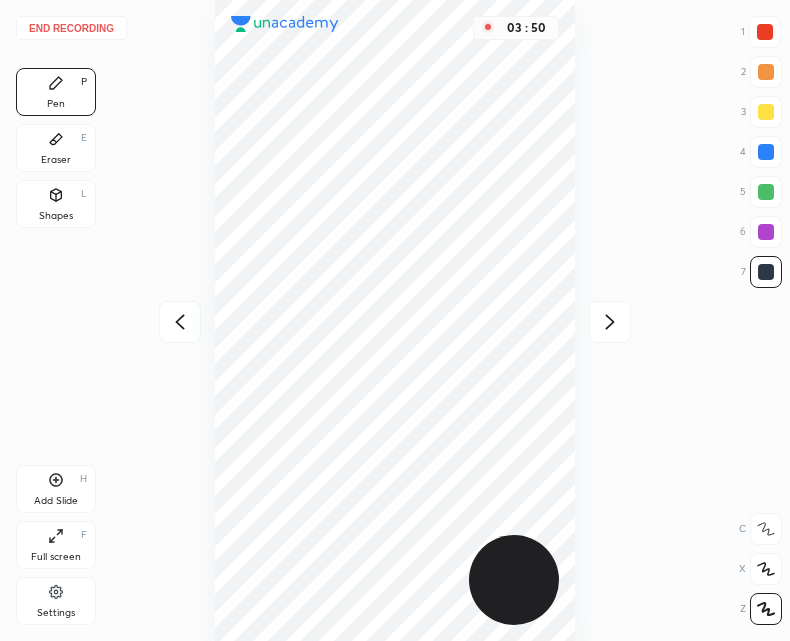click at bounding box center [180, 322] 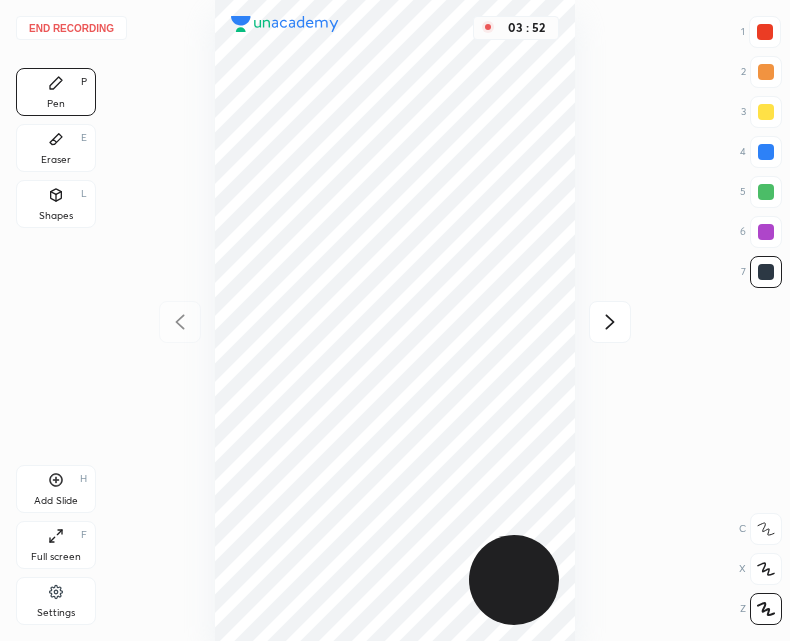 click on "Add Slide H" at bounding box center [56, 489] 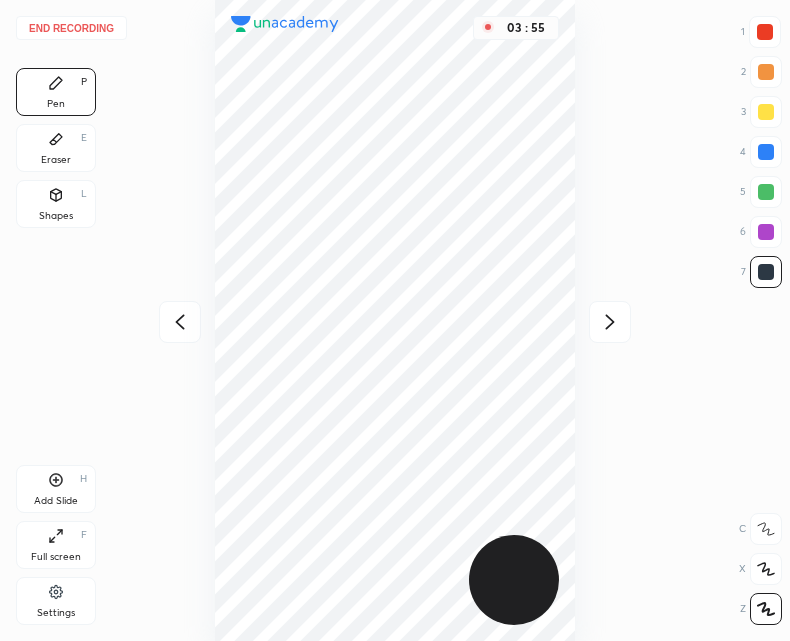 click at bounding box center [610, 322] 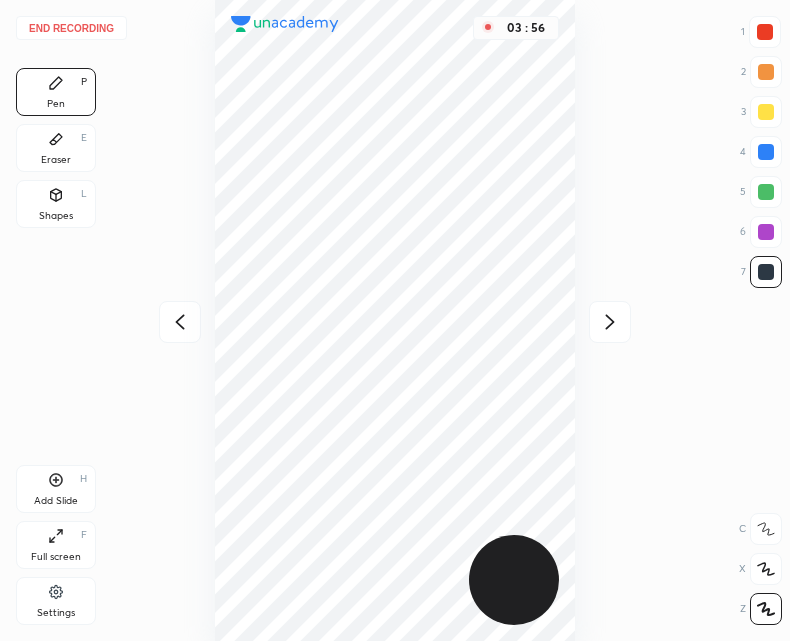 click 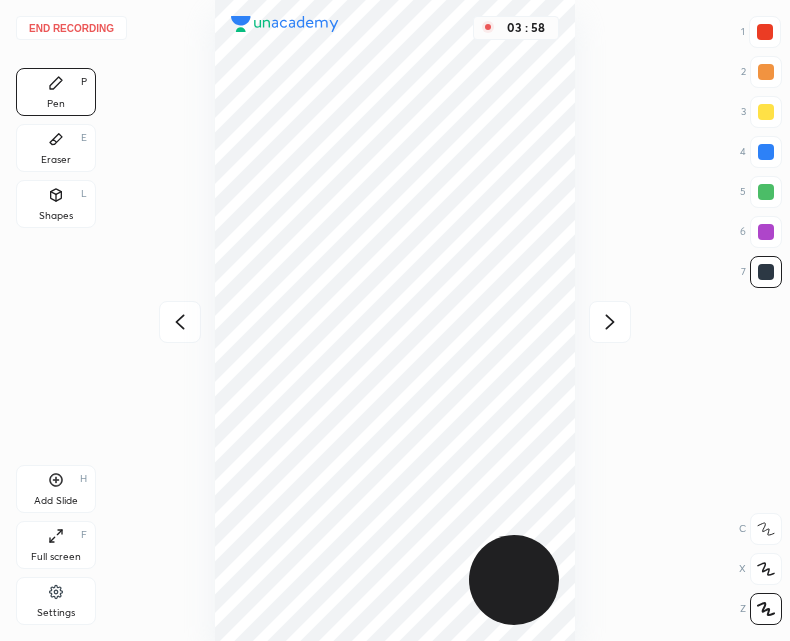 click 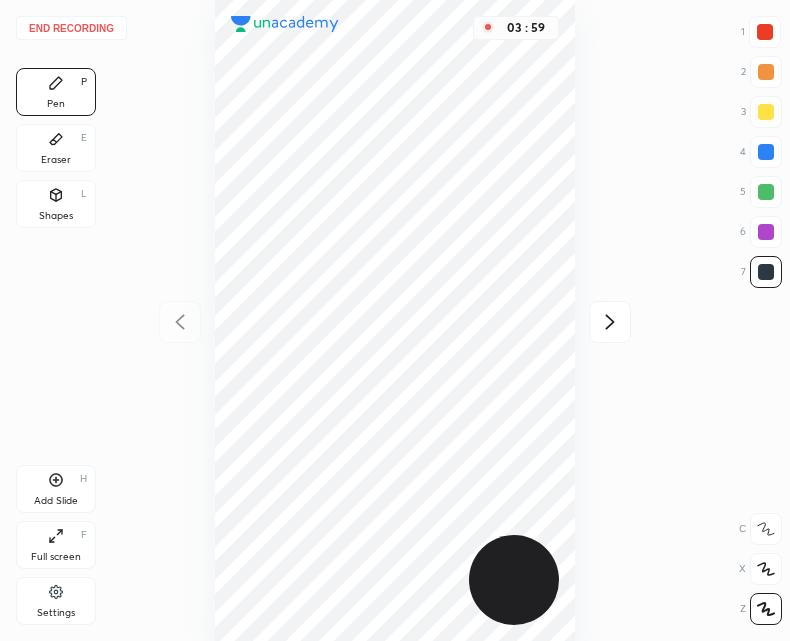 click 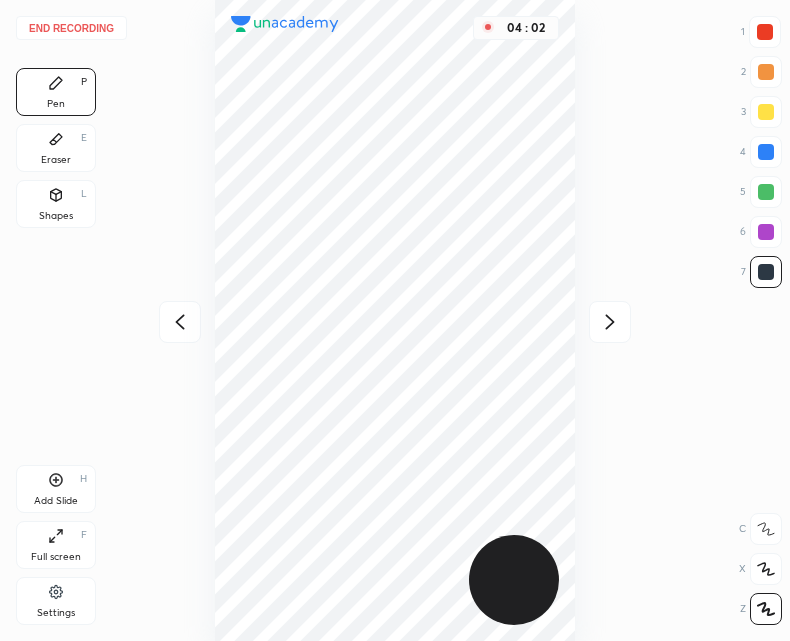 click 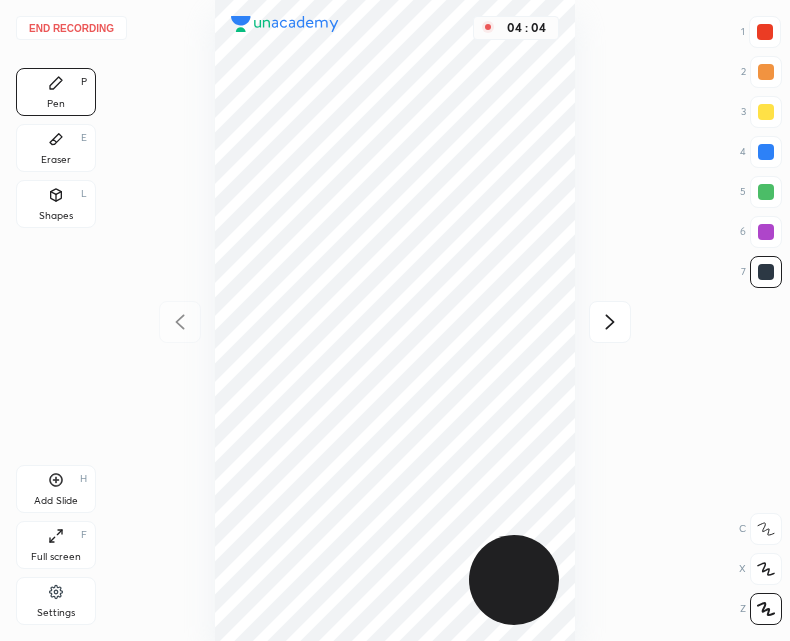 click 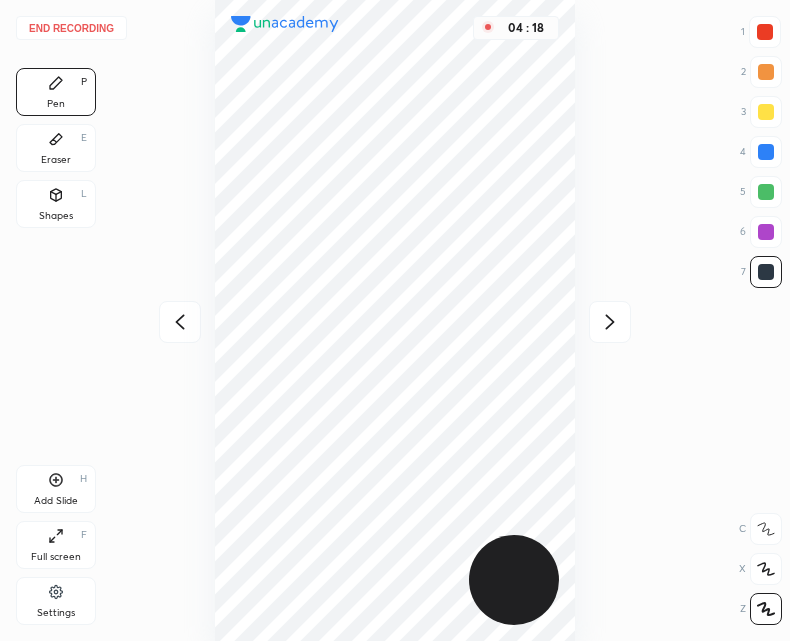 click on "End recording" at bounding box center (71, 28) 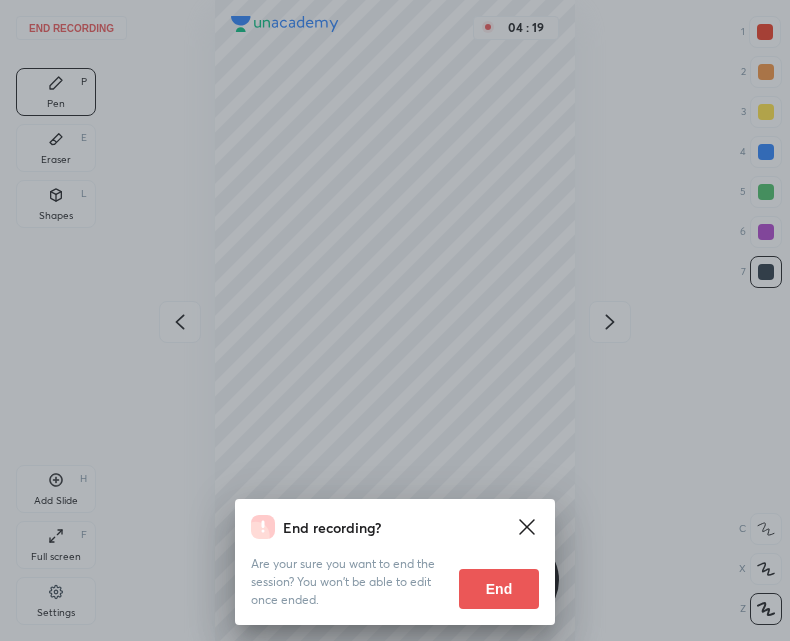 click on "Are your sure you want to end the session? You won’t be able to edit once ended. End" at bounding box center (395, 574) 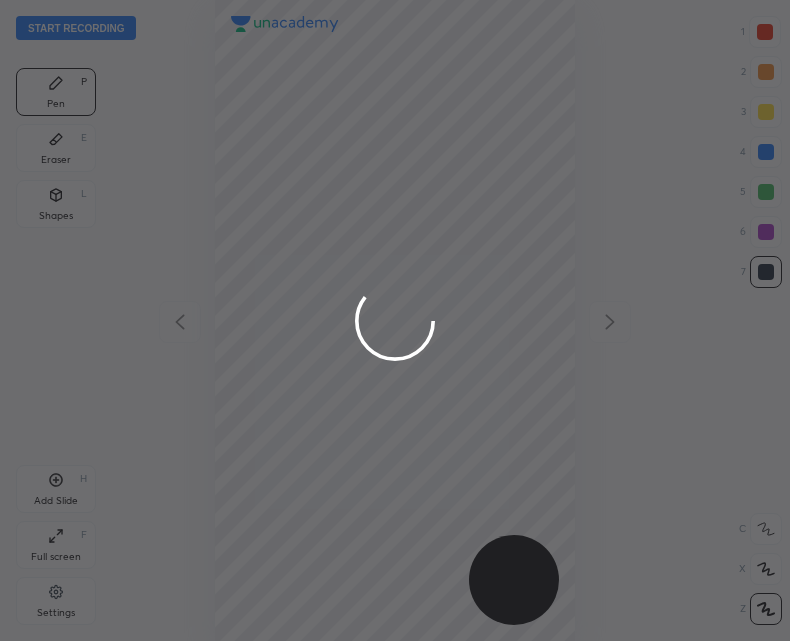 scroll, scrollTop: 99359, scrollLeft: 99530, axis: both 